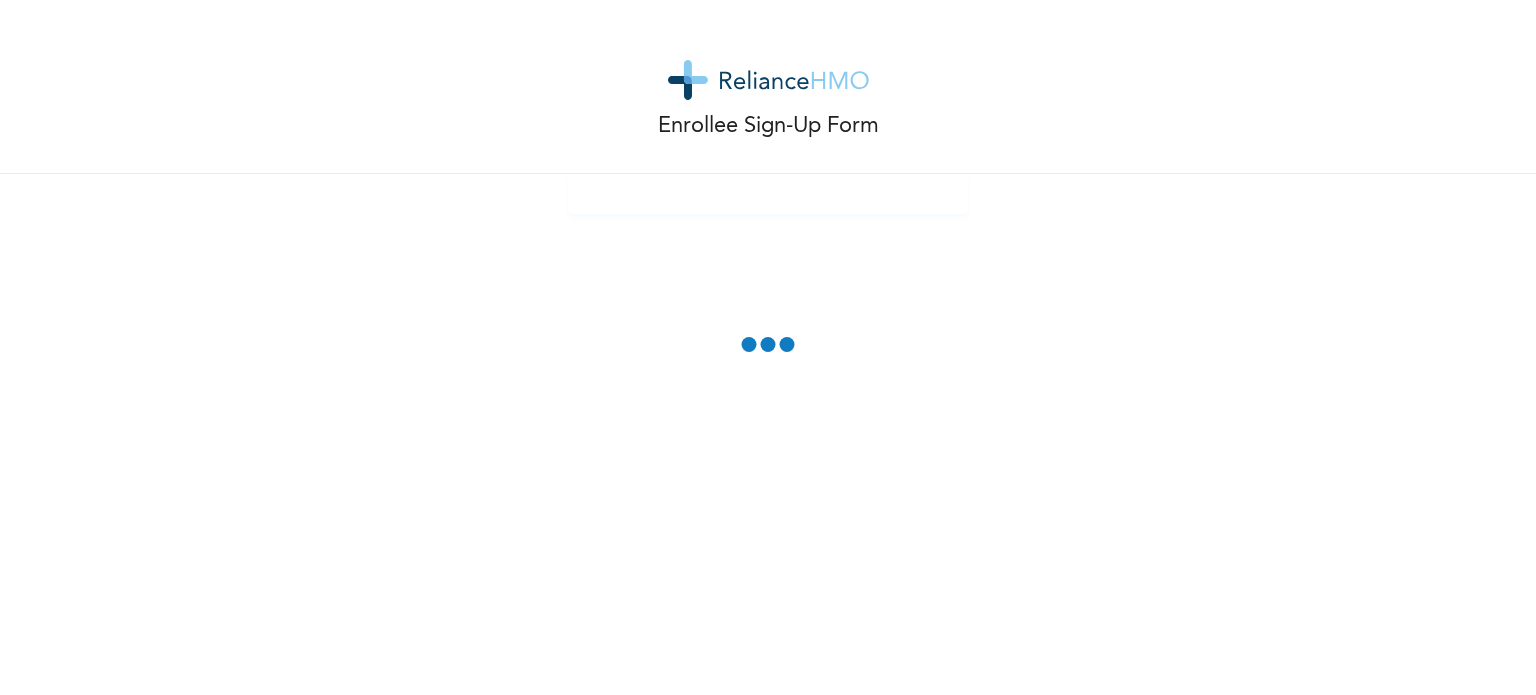 scroll, scrollTop: 0, scrollLeft: 0, axis: both 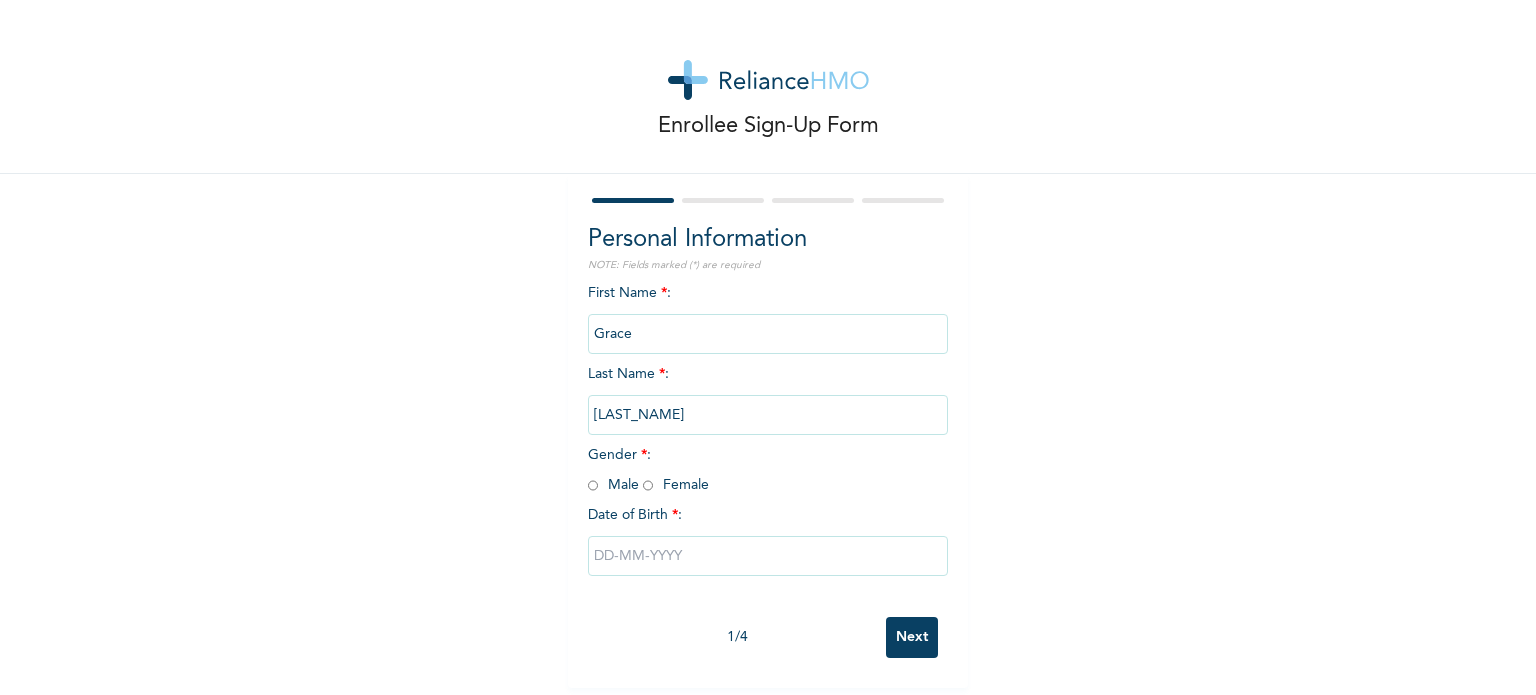 click on "Personal Information" at bounding box center [768, 240] 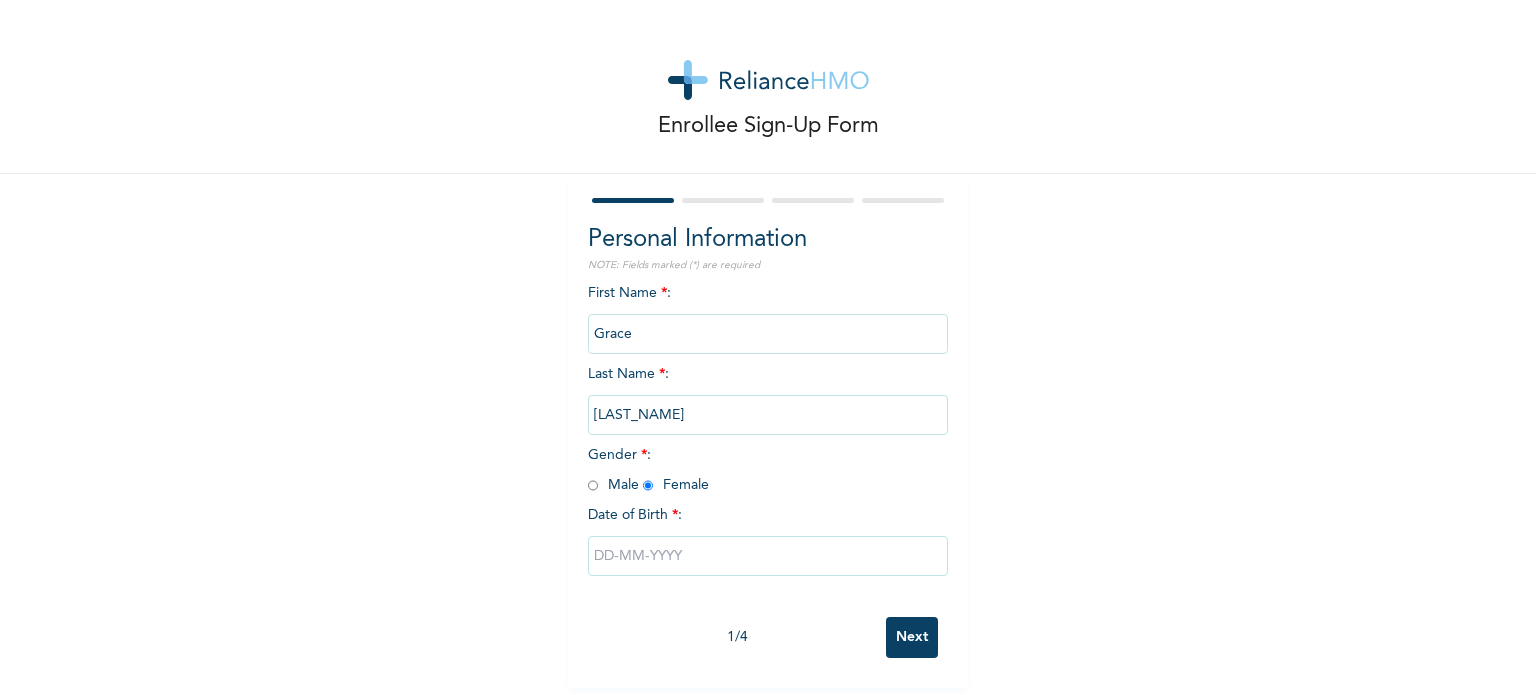 radio on "true" 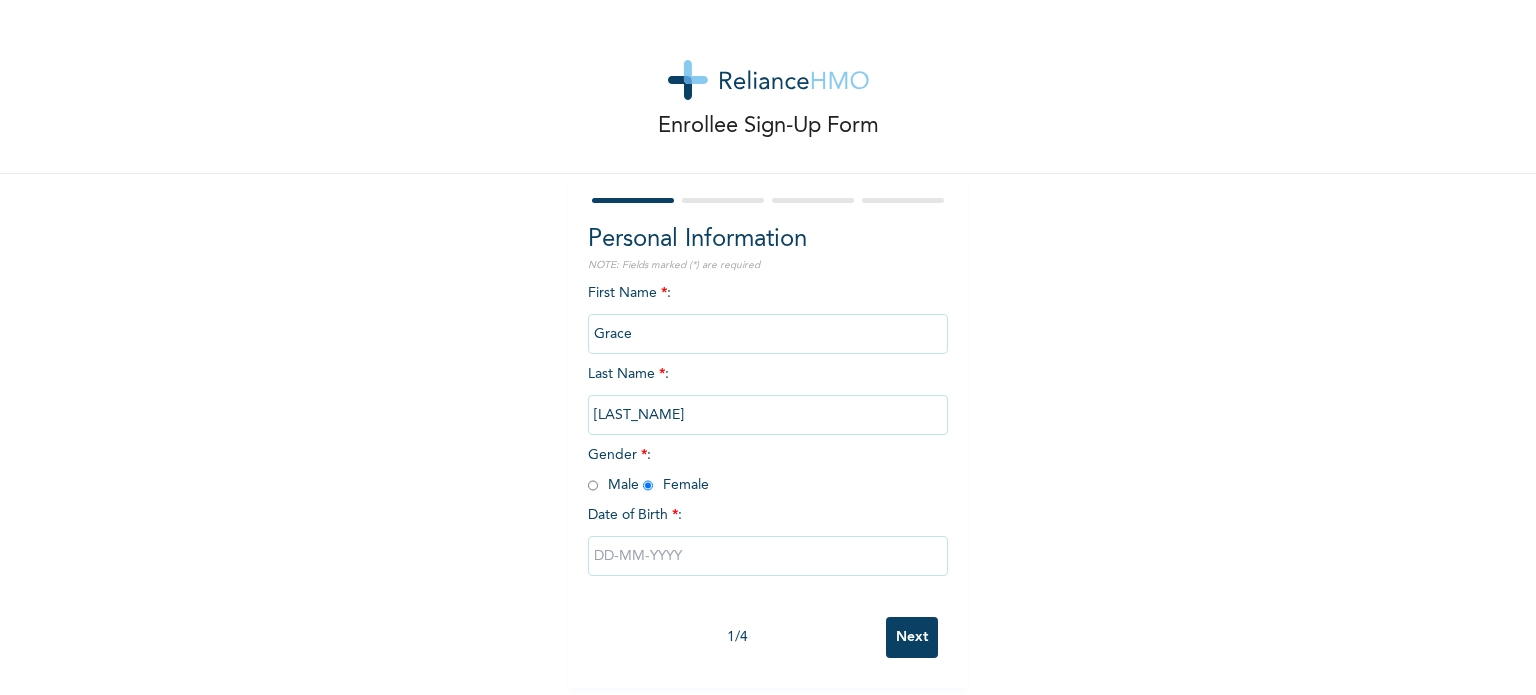 click at bounding box center (768, 556) 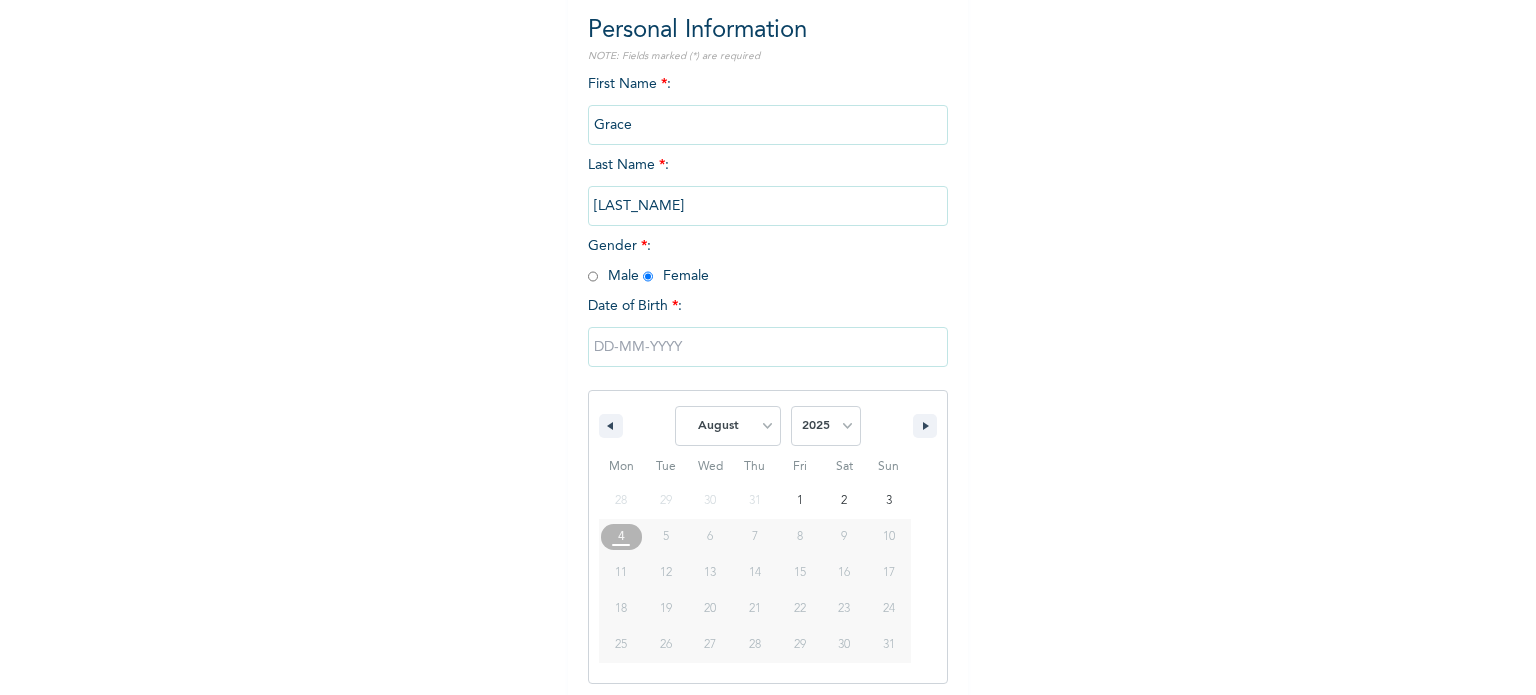 scroll, scrollTop: 213, scrollLeft: 0, axis: vertical 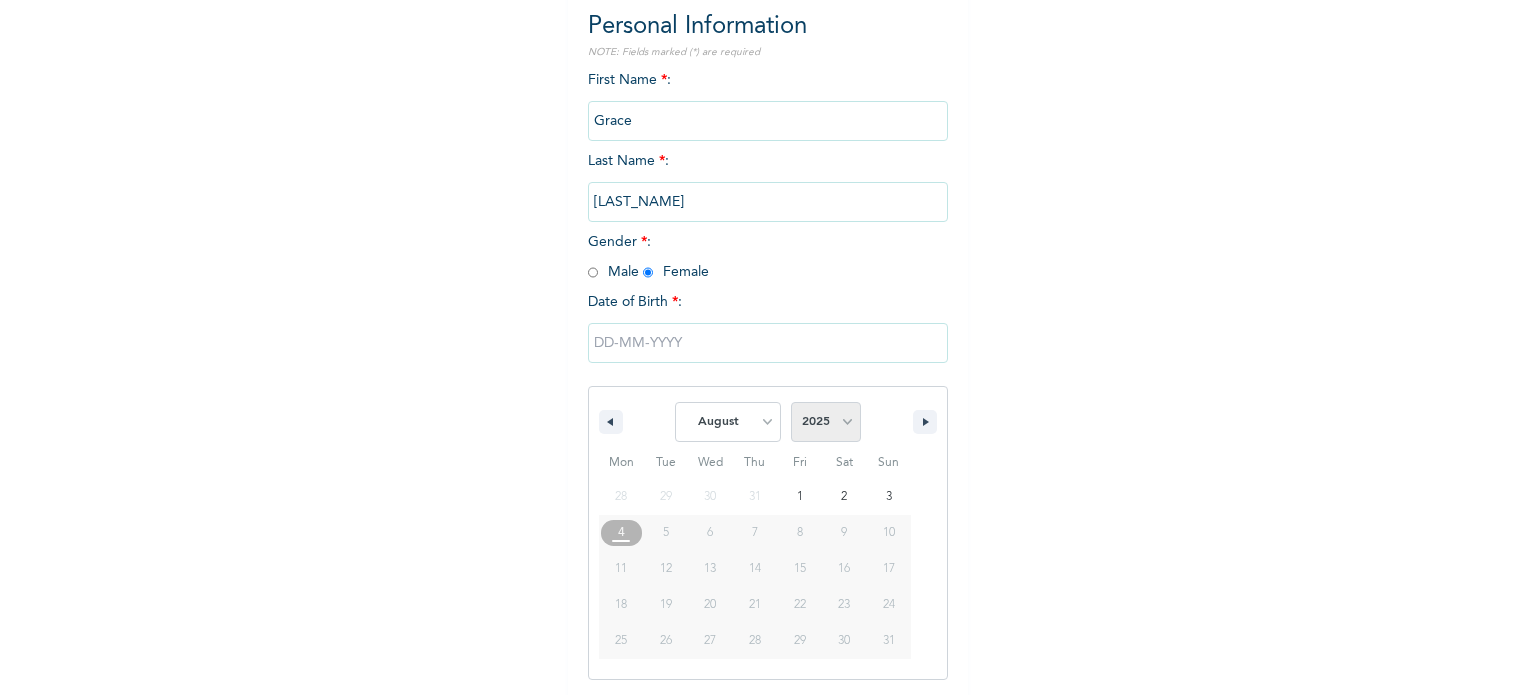 click on "2025 2024 2023 2022 2021 2020 2019 2018 2017 2016 2015 2014 2013 2012 2011 2010 2009 2008 2007 2006 2005 2004 2003 2002 2001 2000 1999 1998 1997 1996 1995 1994 1993 1992 1991 1990 1989 1988 1987 1986 1985 1984 1983 1982 1981 1980 1979 1978 1977 1976 1975 1974 1973 1972 1971 1970 1969 1968 1967 1966 1965 1964 1963 1962 1961 1960" at bounding box center [826, 422] 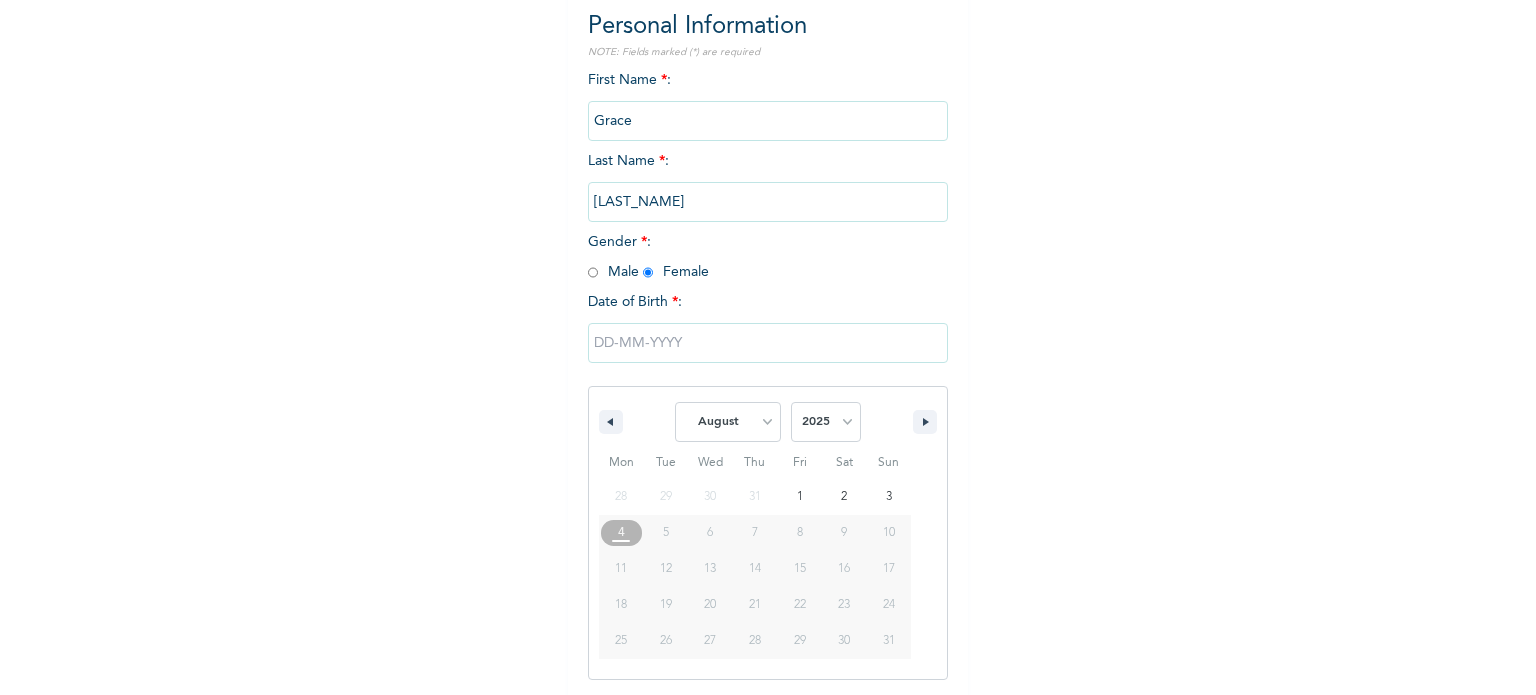 select on "2002" 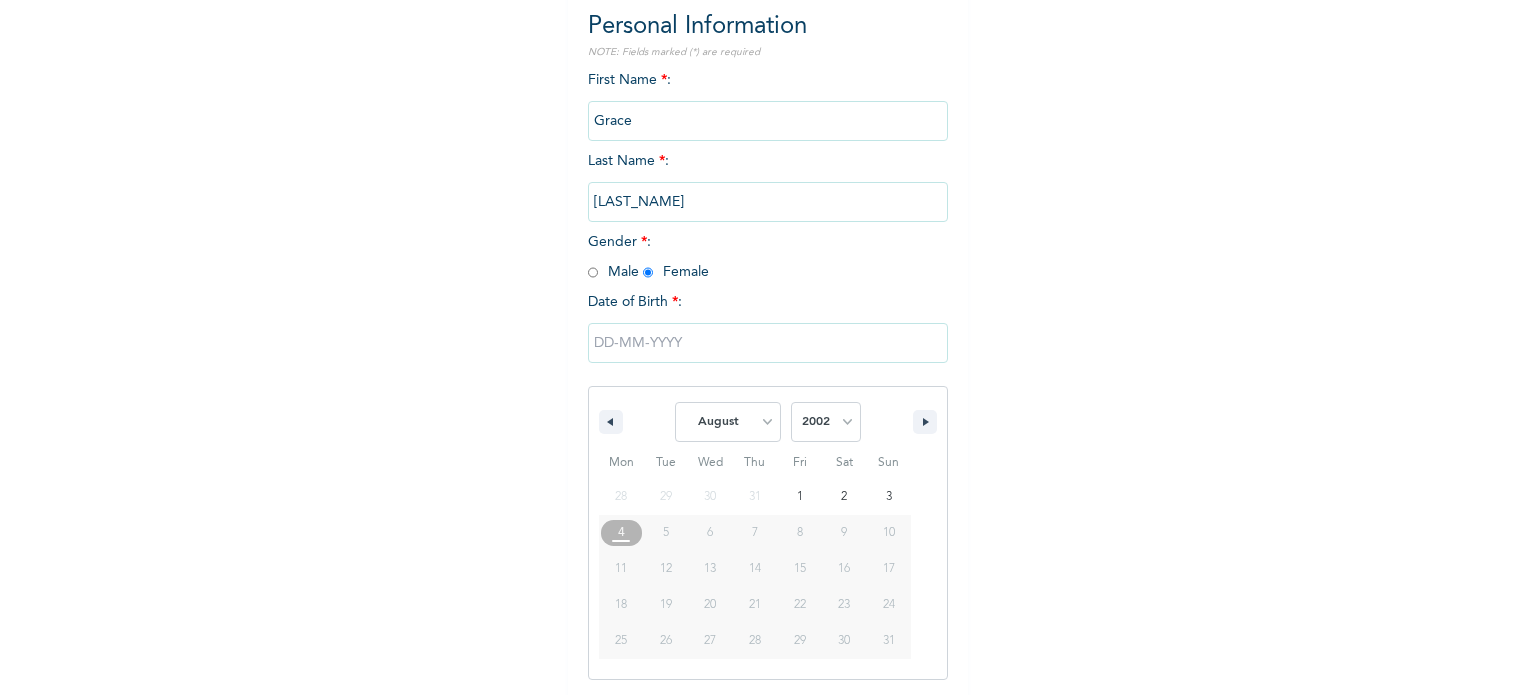 click on "2025 2024 2023 2022 2021 2020 2019 2018 2017 2016 2015 2014 2013 2012 2011 2010 2009 2008 2007 2006 2005 2004 2003 2002 2001 2000 1999 1998 1997 1996 1995 1994 1993 1992 1991 1990 1989 1988 1987 1986 1985 1984 1983 1982 1981 1980 1979 1978 1977 1976 1975 1974 1973 1972 1971 1970 1969 1968 1967 1966 1965 1964 1963 1962 1961 1960" at bounding box center [826, 422] 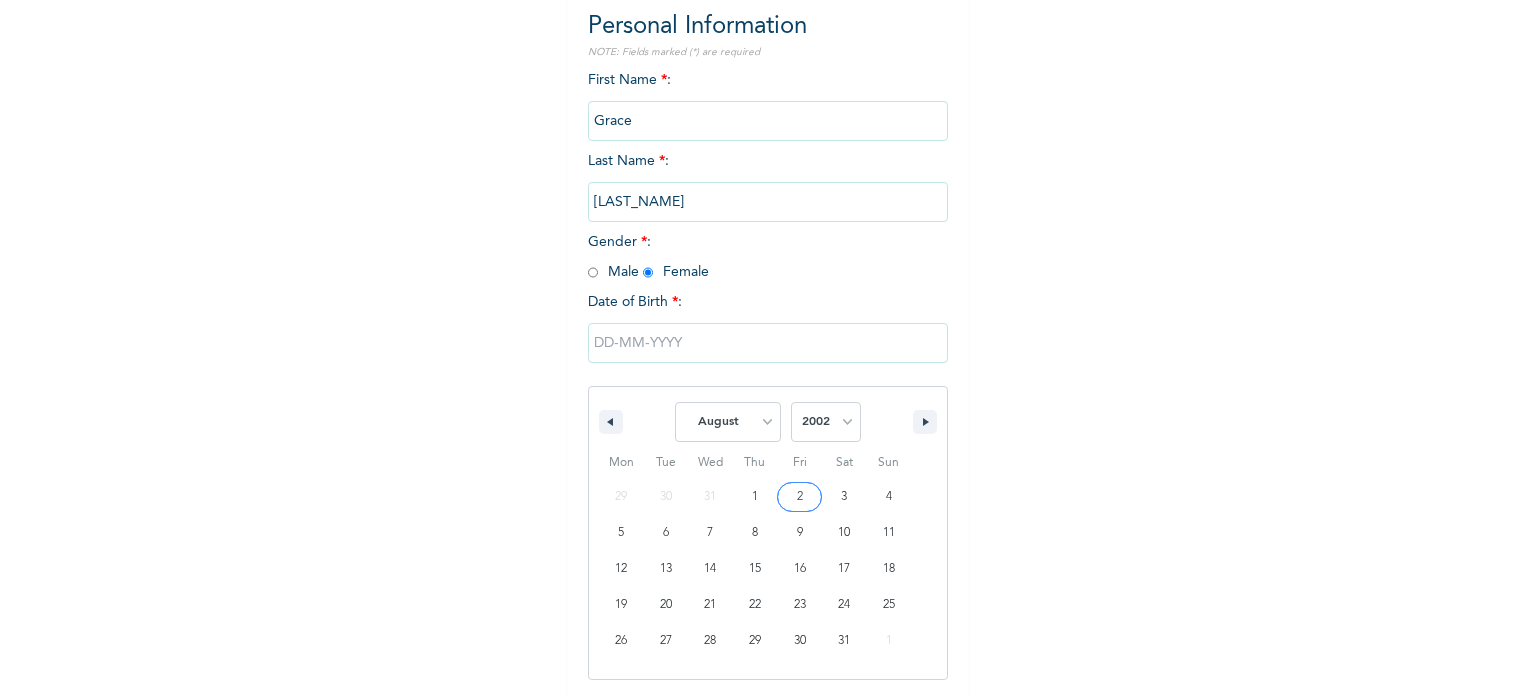 type on "[DATE]" 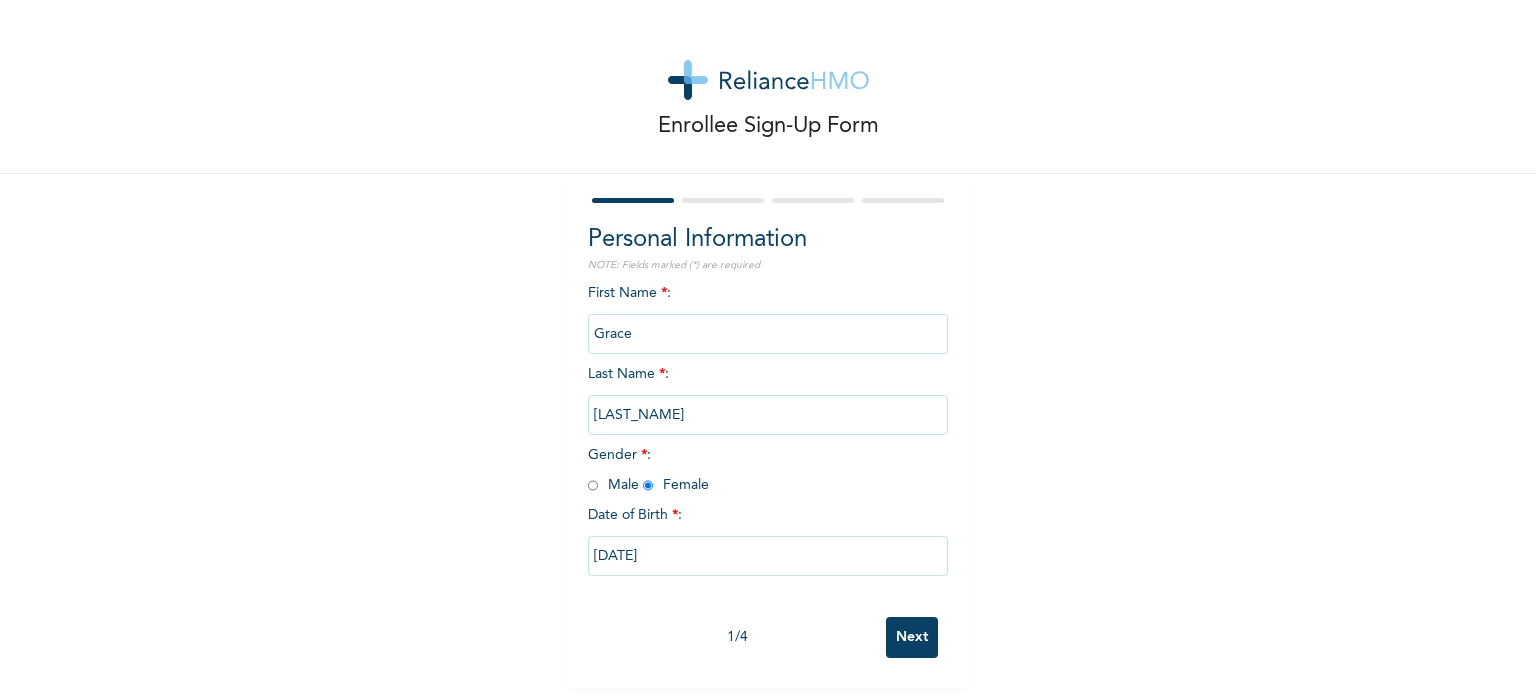 scroll, scrollTop: 8, scrollLeft: 0, axis: vertical 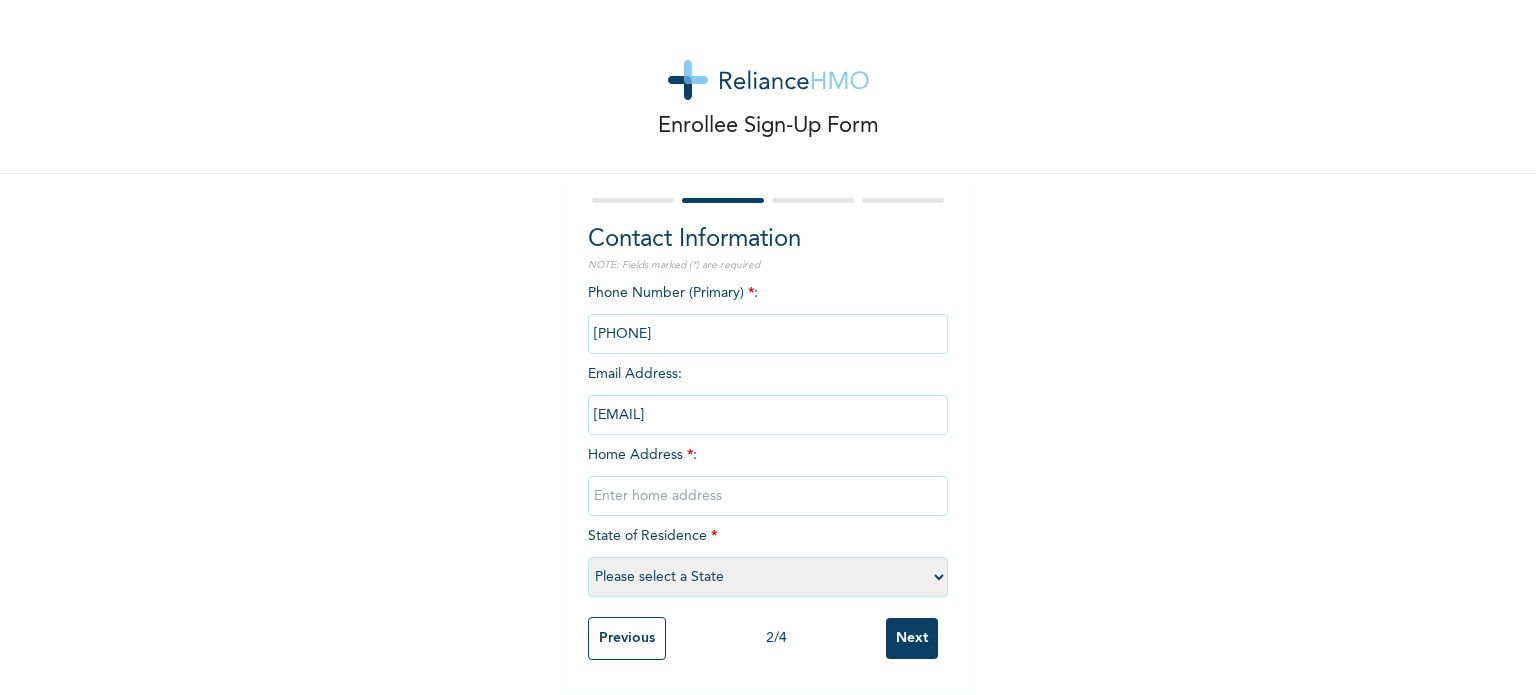 drag, startPoint x: 666, startPoint y: 335, endPoint x: 608, endPoint y: 334, distance: 58.00862 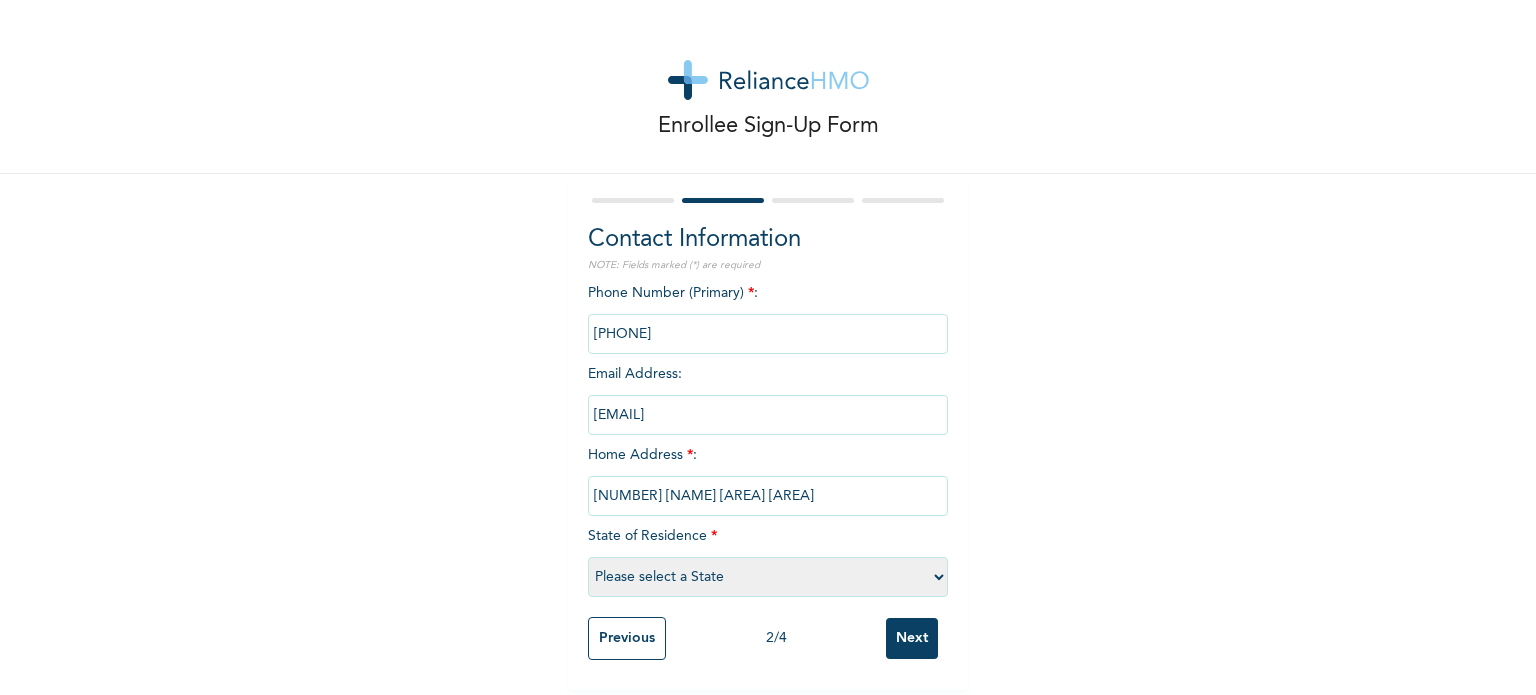type on "[NUMBER] [NAME] [AREA] [AREA]" 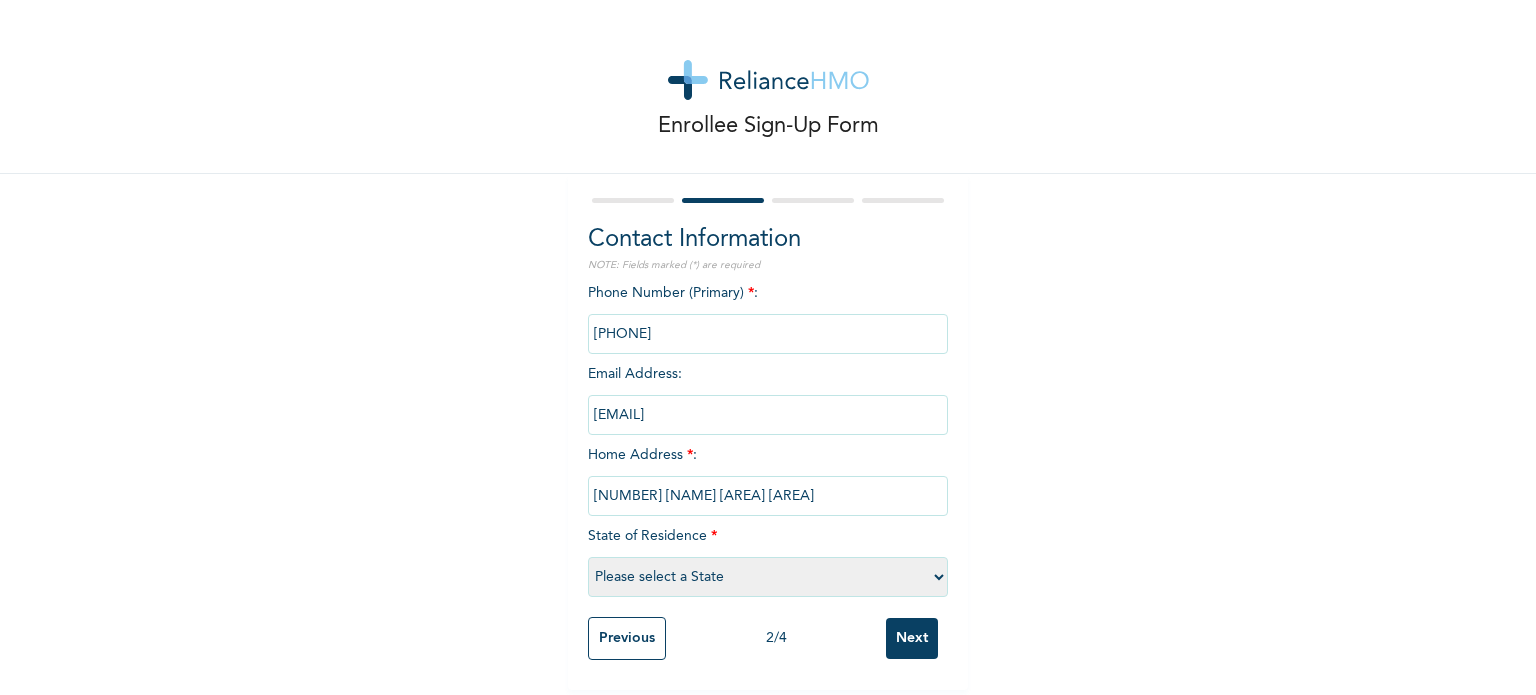 click on "Please select a State Abia Abuja (FCT) Adamawa Akwa Ibom Anambra Bauchi Bayelsa Benue Borno Cross River Delta Ebonyi Edo Ekiti Enugu Gombe Imo Jigawa Kaduna Kano Katsina Kebbi Kogi Kwara Lagos Nasarawa Niger Ogun Ondo Osun Oyo Plateau Rivers Sokoto Taraba Yobe Zamfara" at bounding box center (768, 577) 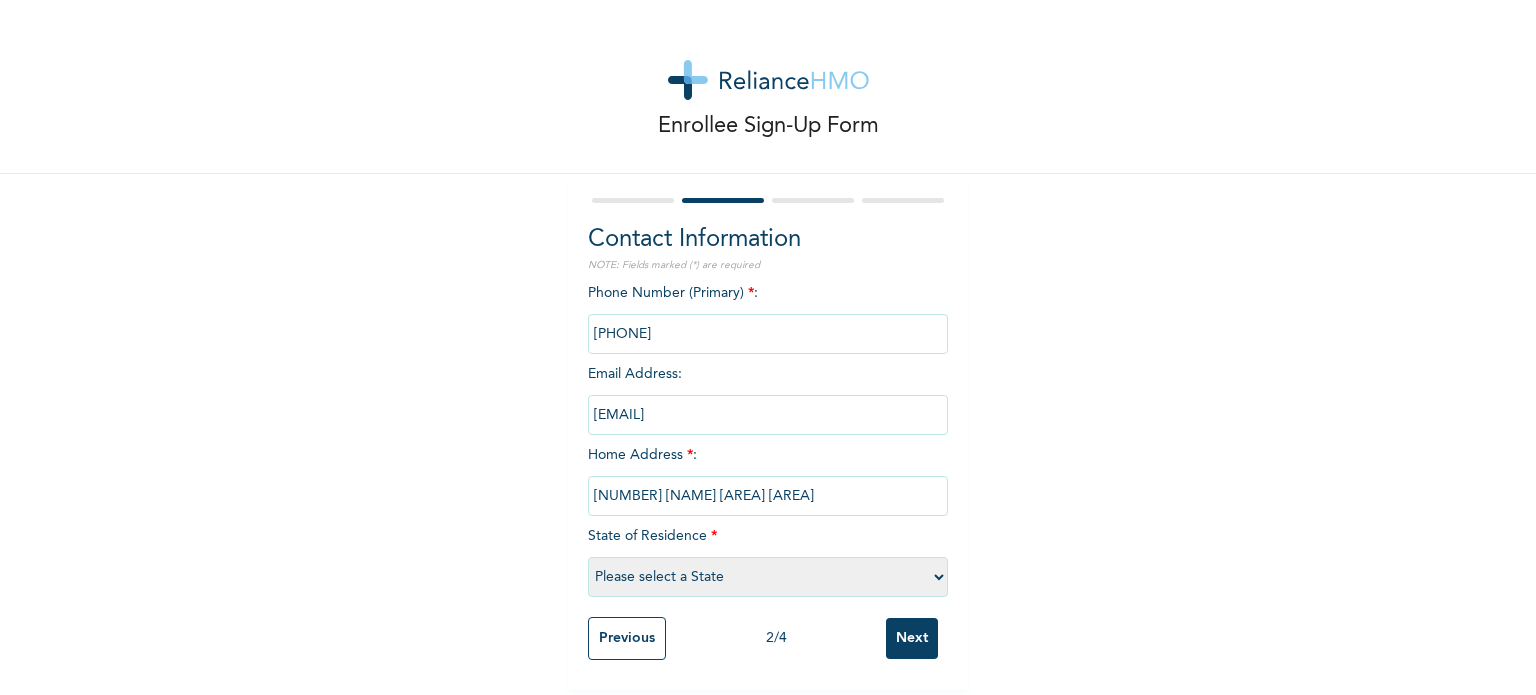 select on "25" 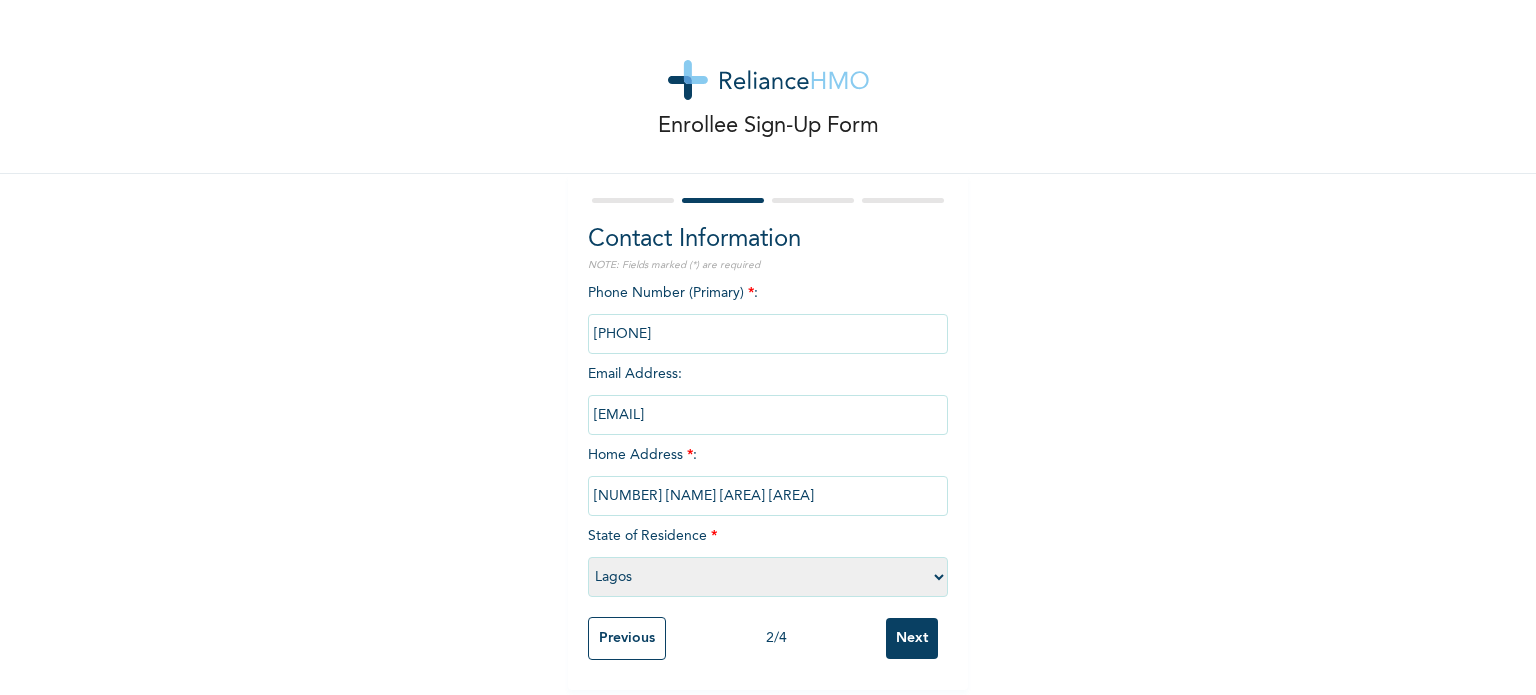 click on "Enrollee Sign-Up Form Contact Information NOTE: Fields marked (*) are required Phone Number (Primary)   * : Email Address : [EMAIL] Home Address   * : [NAME] [AREA] [AREA] State of Residence   * Please select a State [STATE] [STATE] ([STATE]) [STATE] [STATE] [STATE] [STATE] [STATE] [STATE] [STATE] [STATE] [STATE] [STATE] [STATE] [STATE] [STATE] [STATE] [STATE] [STATE] [STATE] [STATE] [STATE] [STATE] [STATE] [STATE] [STATE] [STATE] [STATE] [STATE] [STATE] [STATE] [STATE] [STATE] [STATE] Previous 2  / 4 Next" at bounding box center [768, 345] 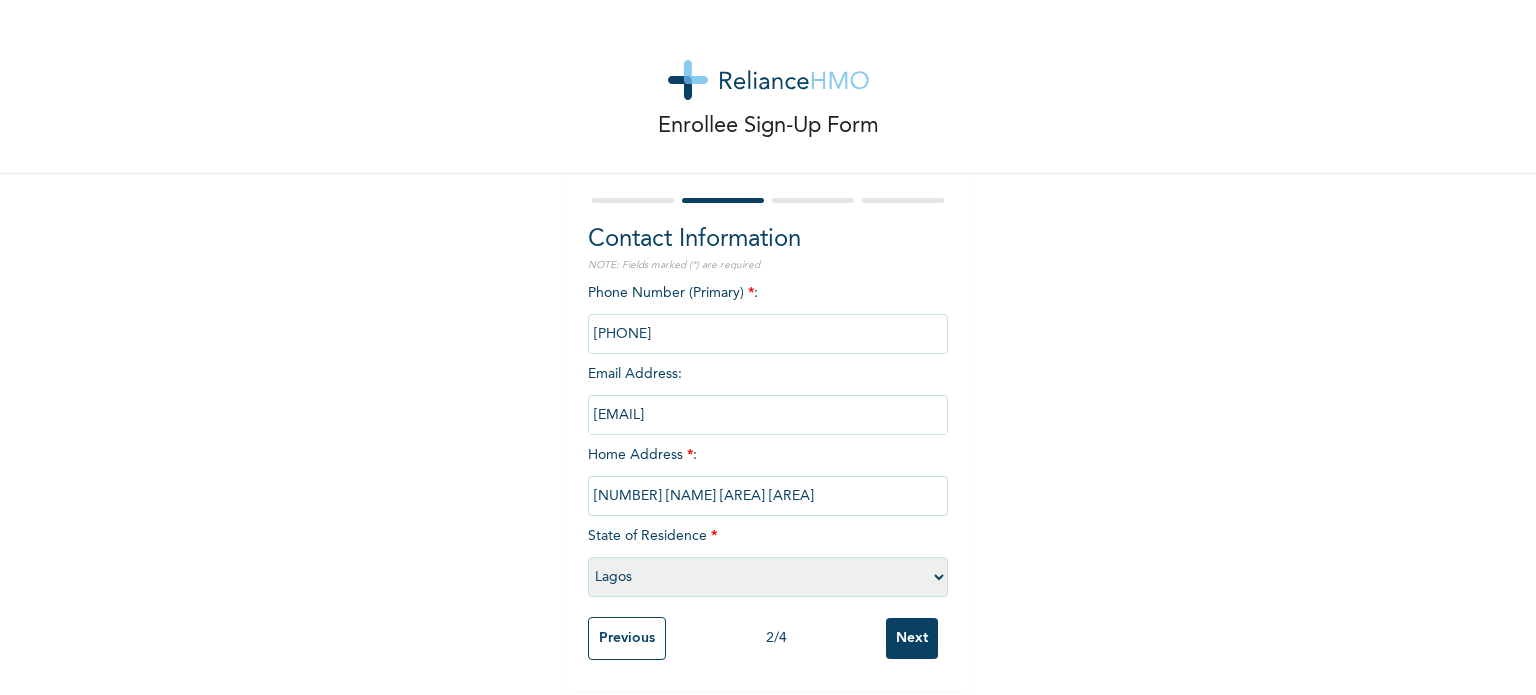 click on "Please select a State Abia Abuja (FCT) Adamawa Akwa Ibom Anambra Bauchi Bayelsa Benue Borno Cross River Delta Ebonyi Edo Ekiti Enugu Gombe Imo Jigawa Kaduna Kano Katsina Kebbi Kogi Kwara Lagos Nasarawa Niger Ogun Ondo Osun Oyo Plateau Rivers Sokoto Taraba Yobe Zamfara" at bounding box center [768, 577] 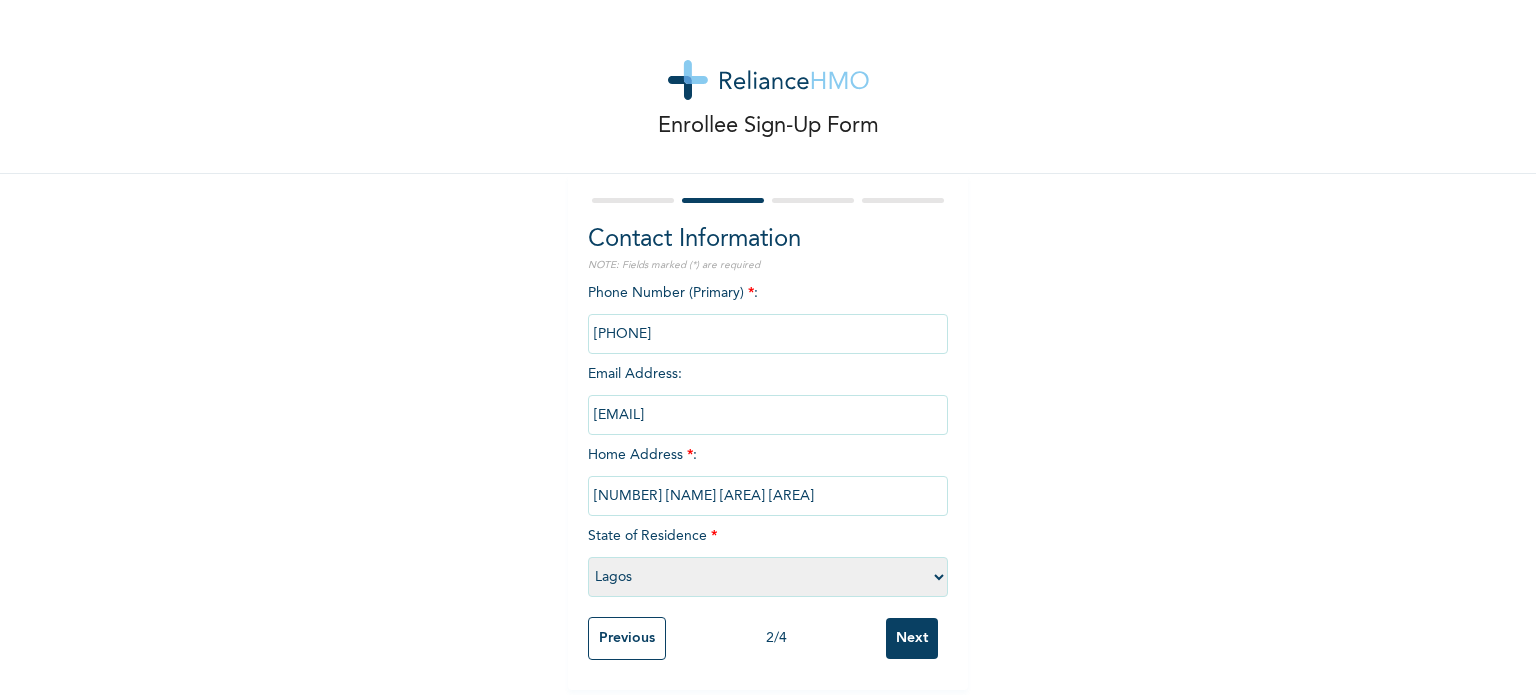click on "Please select a State Abia Abuja (FCT) Adamawa Akwa Ibom Anambra Bauchi Bayelsa Benue Borno Cross River Delta Ebonyi Edo Ekiti Enugu Gombe Imo Jigawa Kaduna Kano Katsina Kebbi Kogi Kwara Lagos Nasarawa Niger Ogun Ondo Osun Oyo Plateau Rivers Sokoto Taraba Yobe Zamfara" at bounding box center (768, 577) 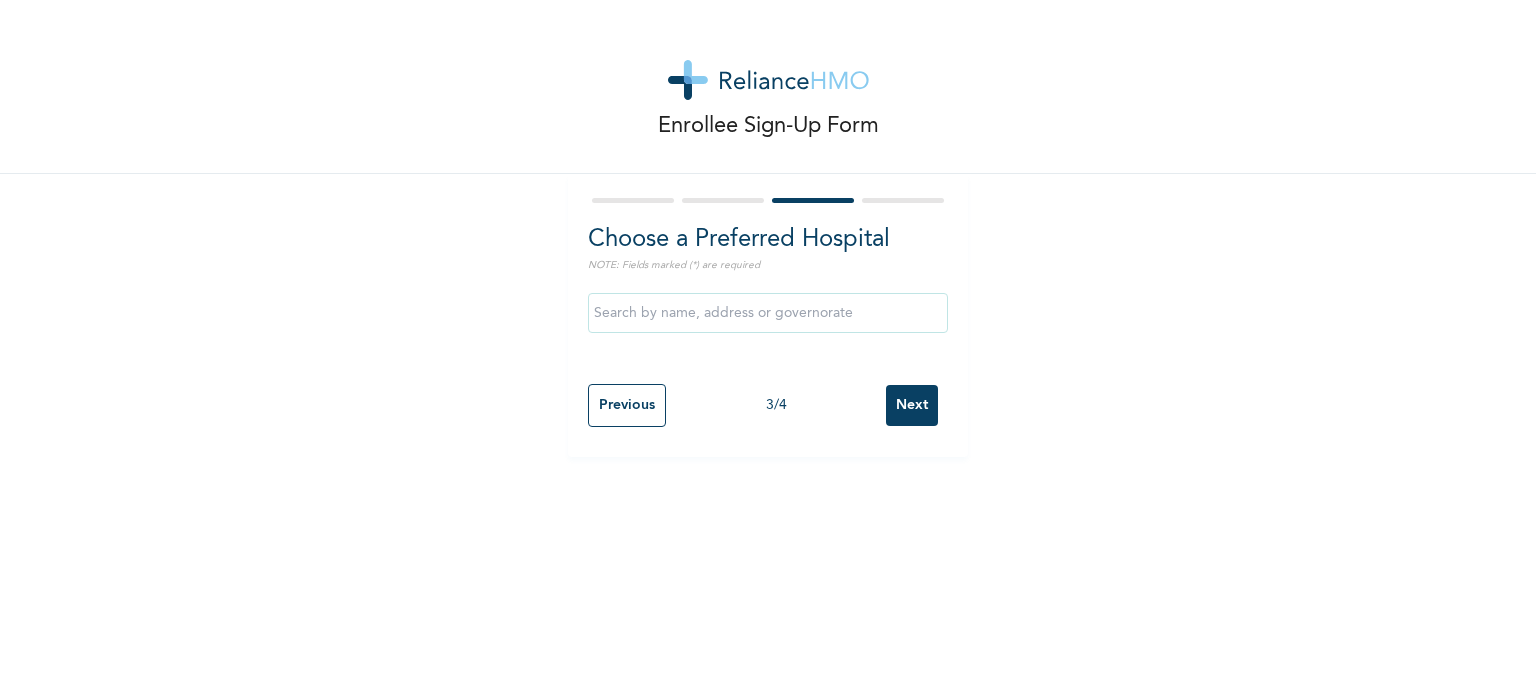 click at bounding box center [768, 313] 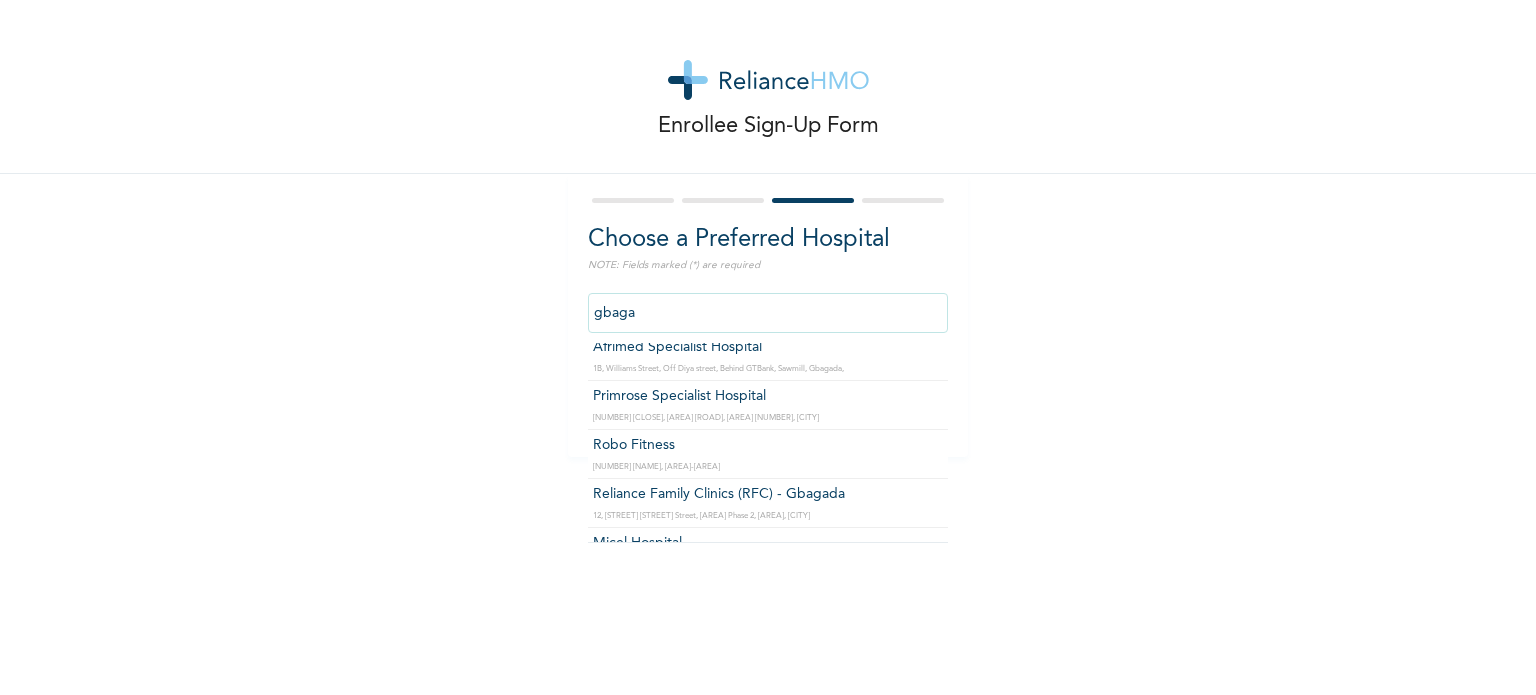 scroll, scrollTop: 0, scrollLeft: 0, axis: both 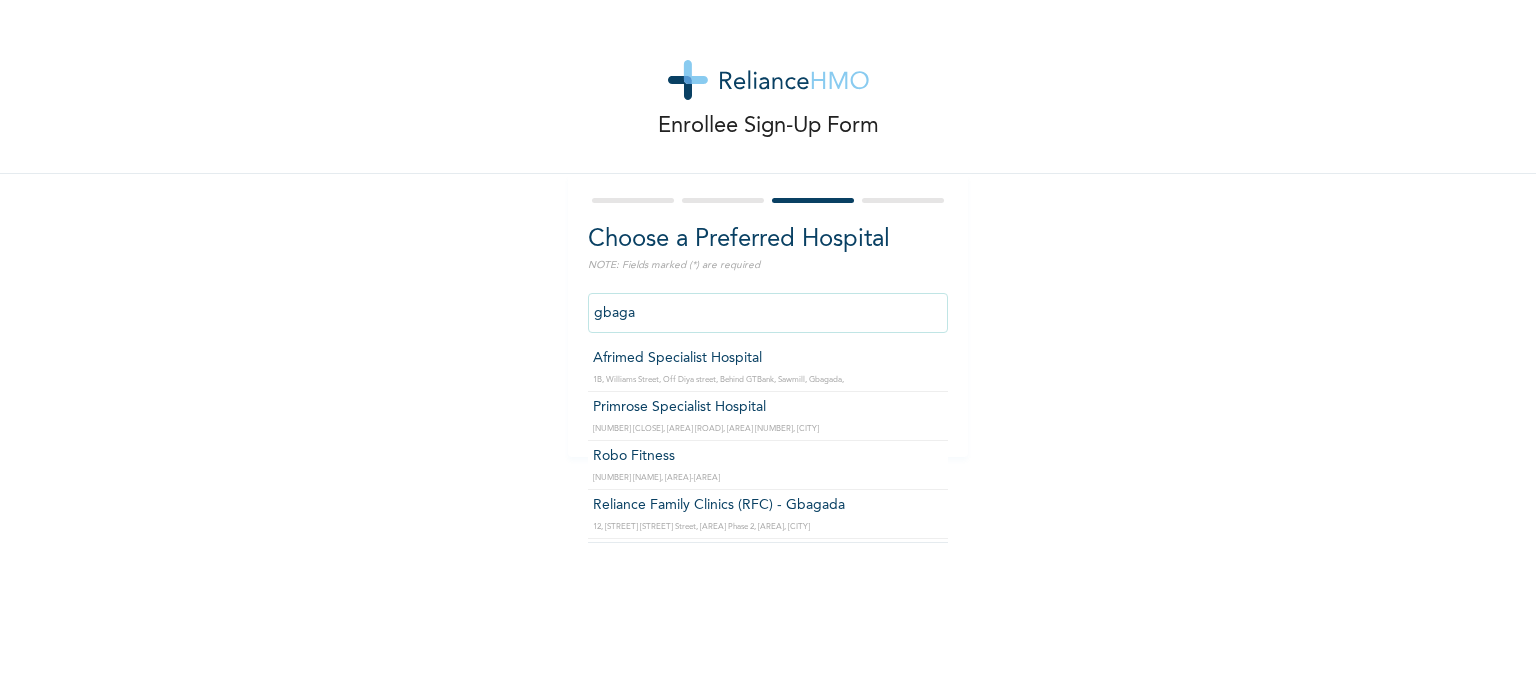 type on "Primrose Specialist Hospital" 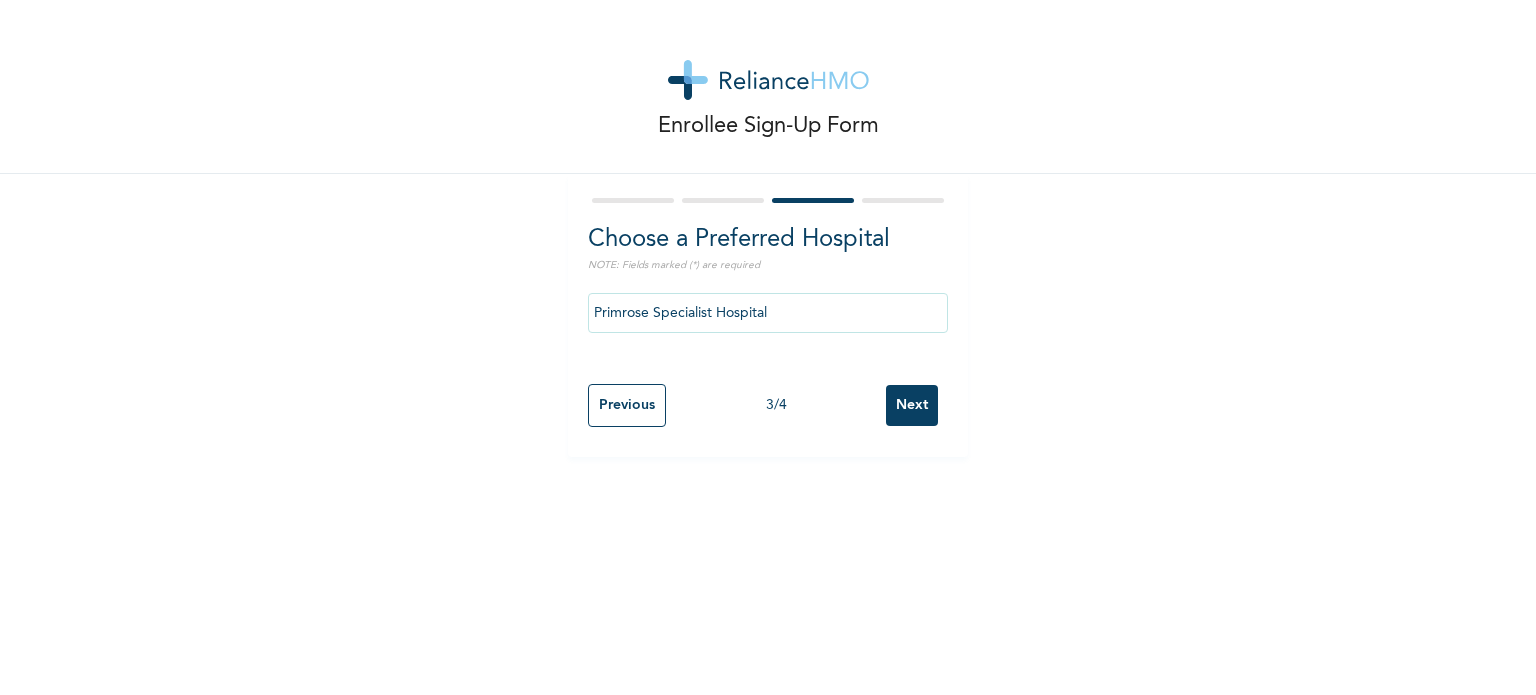 click on "Next" at bounding box center (912, 405) 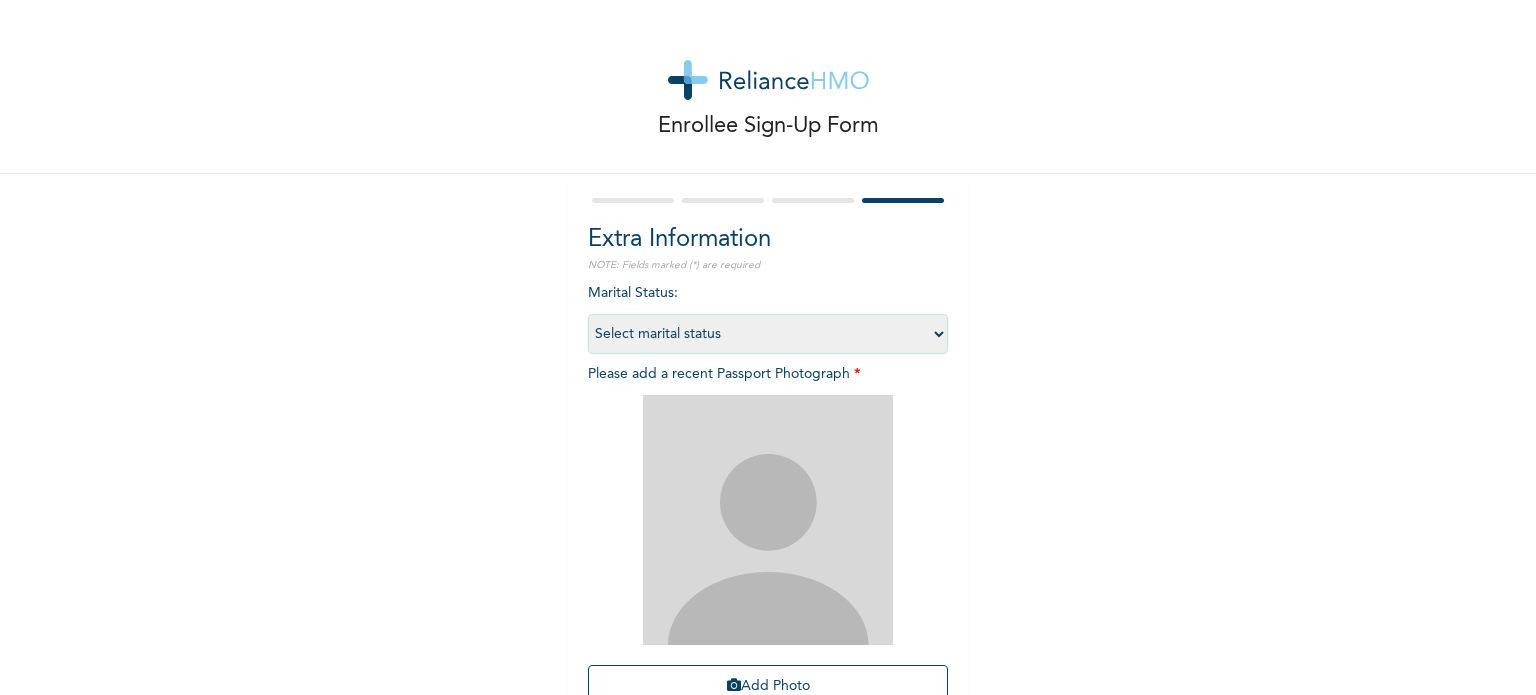 click on "Select marital status Single Married Divorced Widow/Widower" at bounding box center [768, 334] 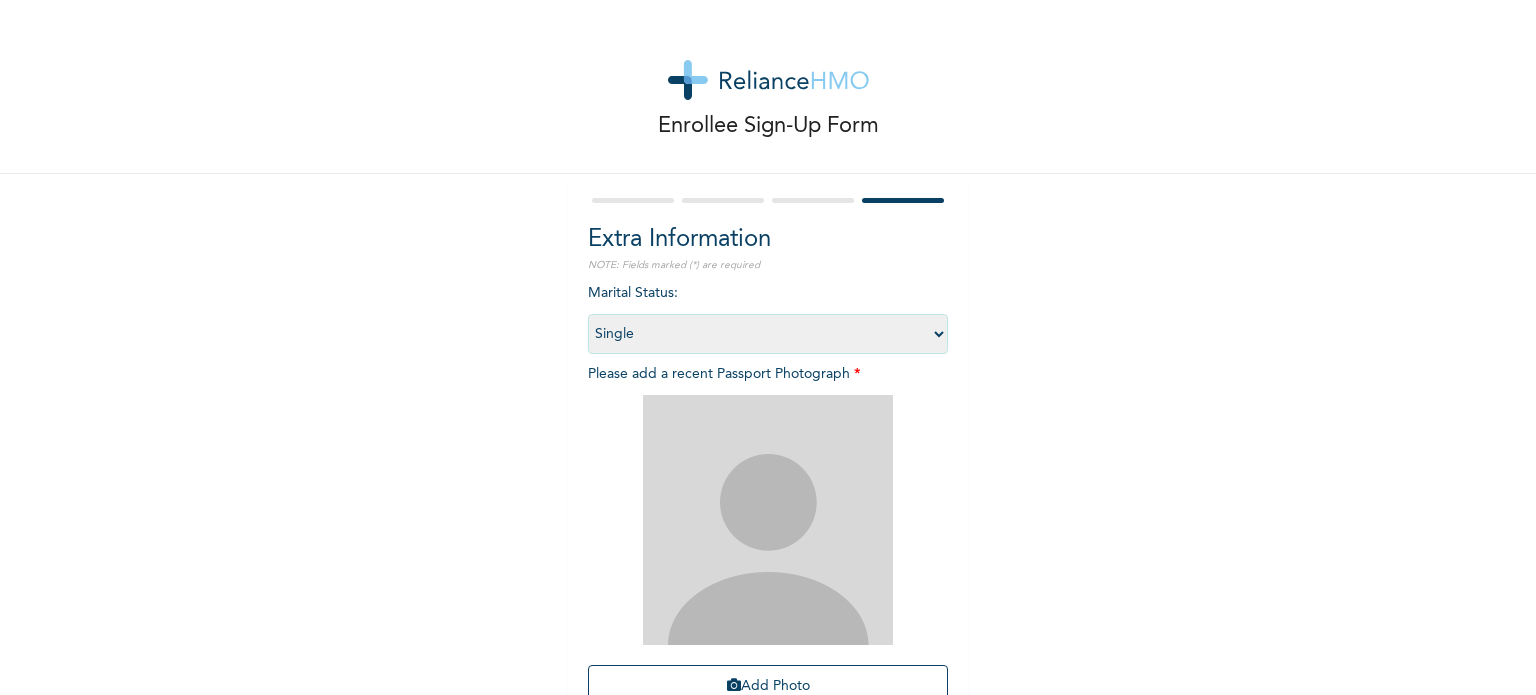 click on "Select marital status Single Married Divorced Widow/Widower" at bounding box center (768, 334) 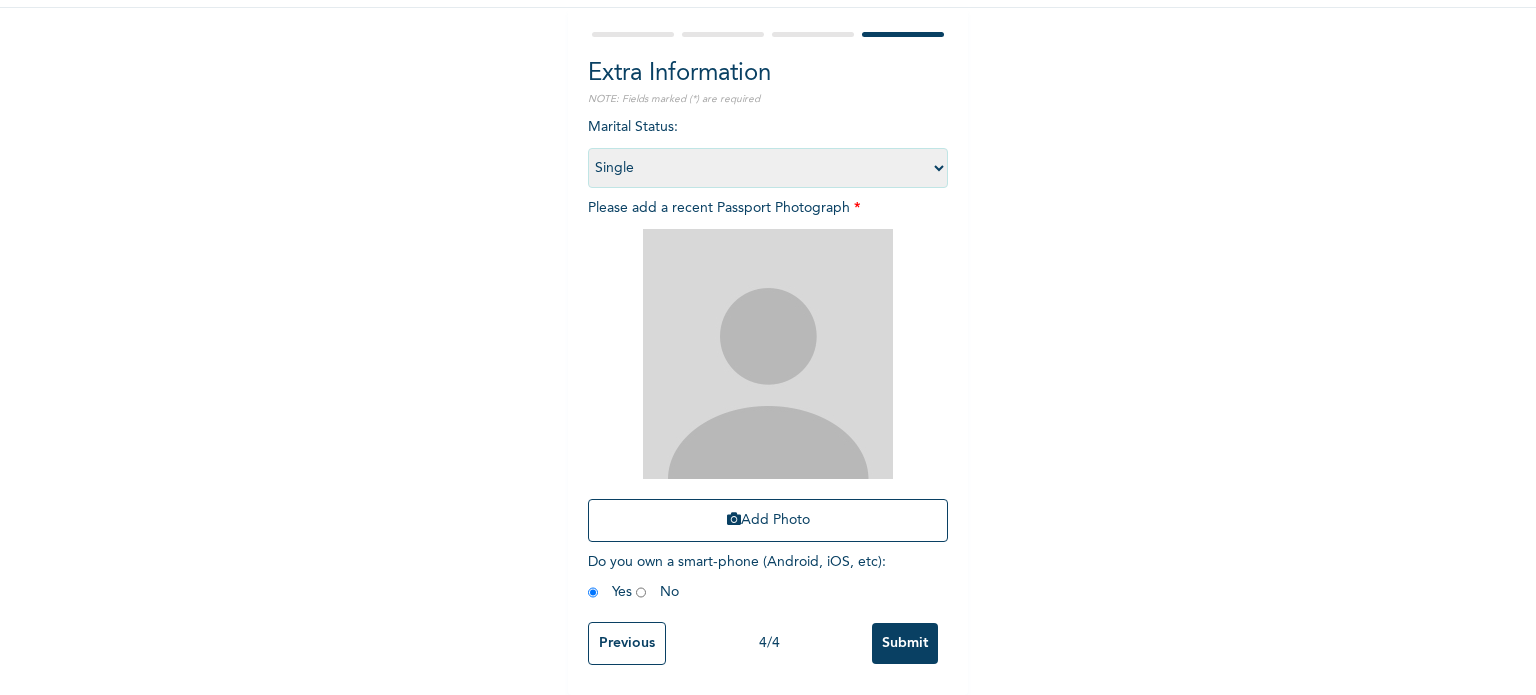scroll, scrollTop: 180, scrollLeft: 0, axis: vertical 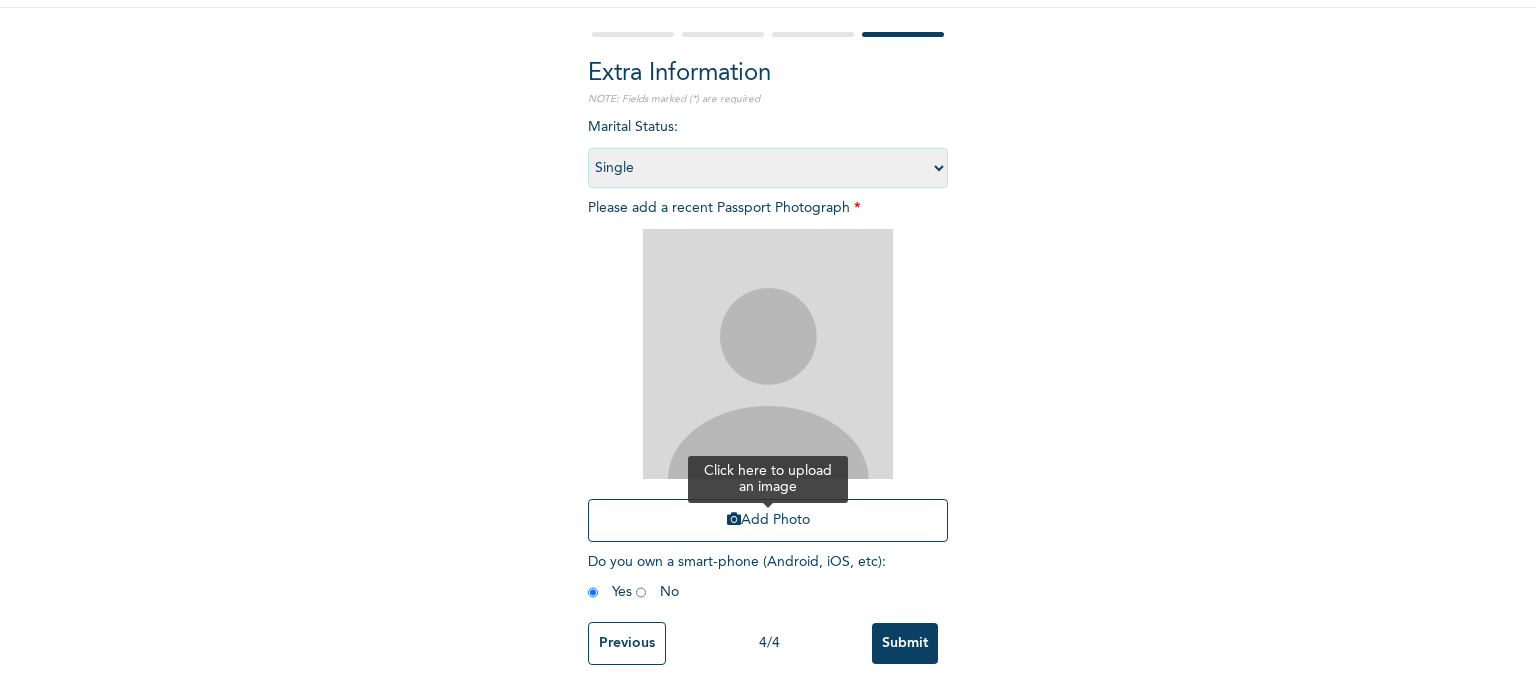 click on "Add Photo" at bounding box center (768, 520) 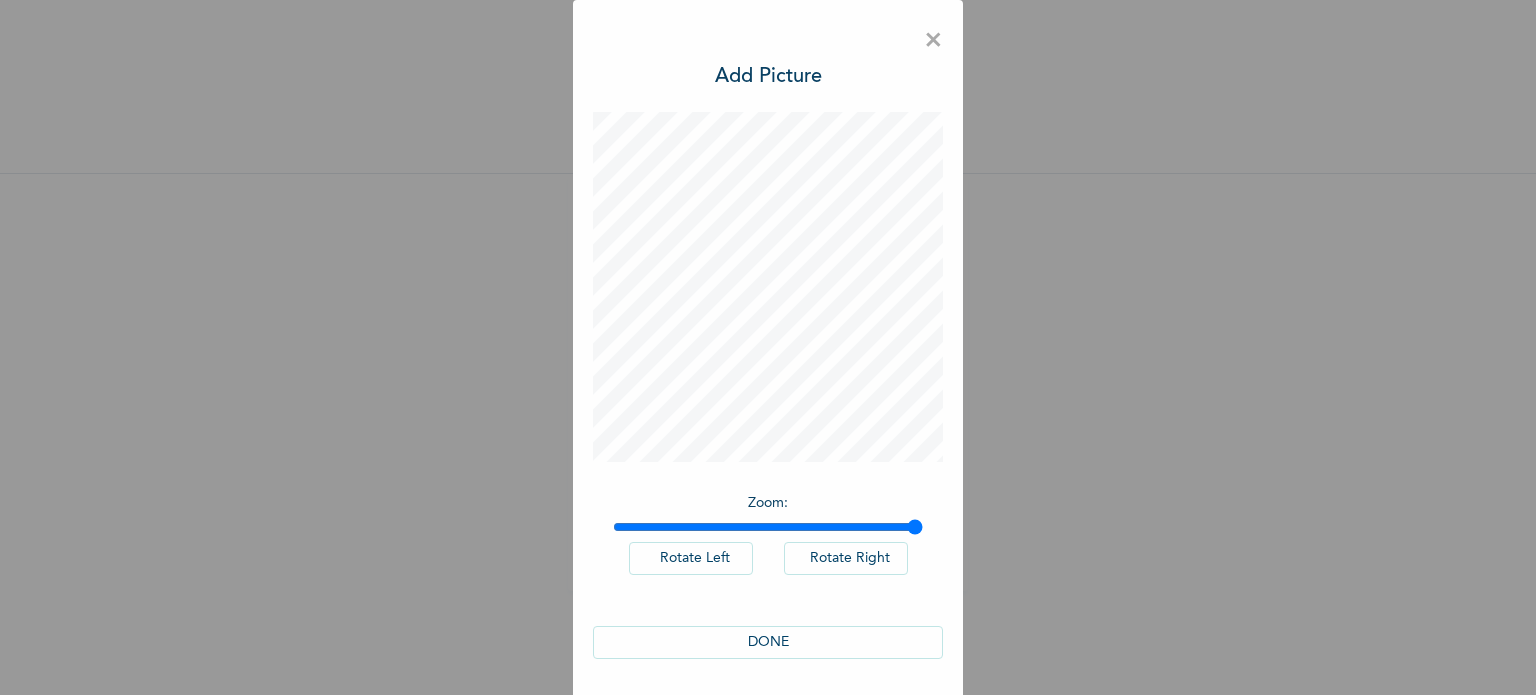 drag, startPoint x: 620, startPoint y: 528, endPoint x: 1040, endPoint y: 486, distance: 422.0948 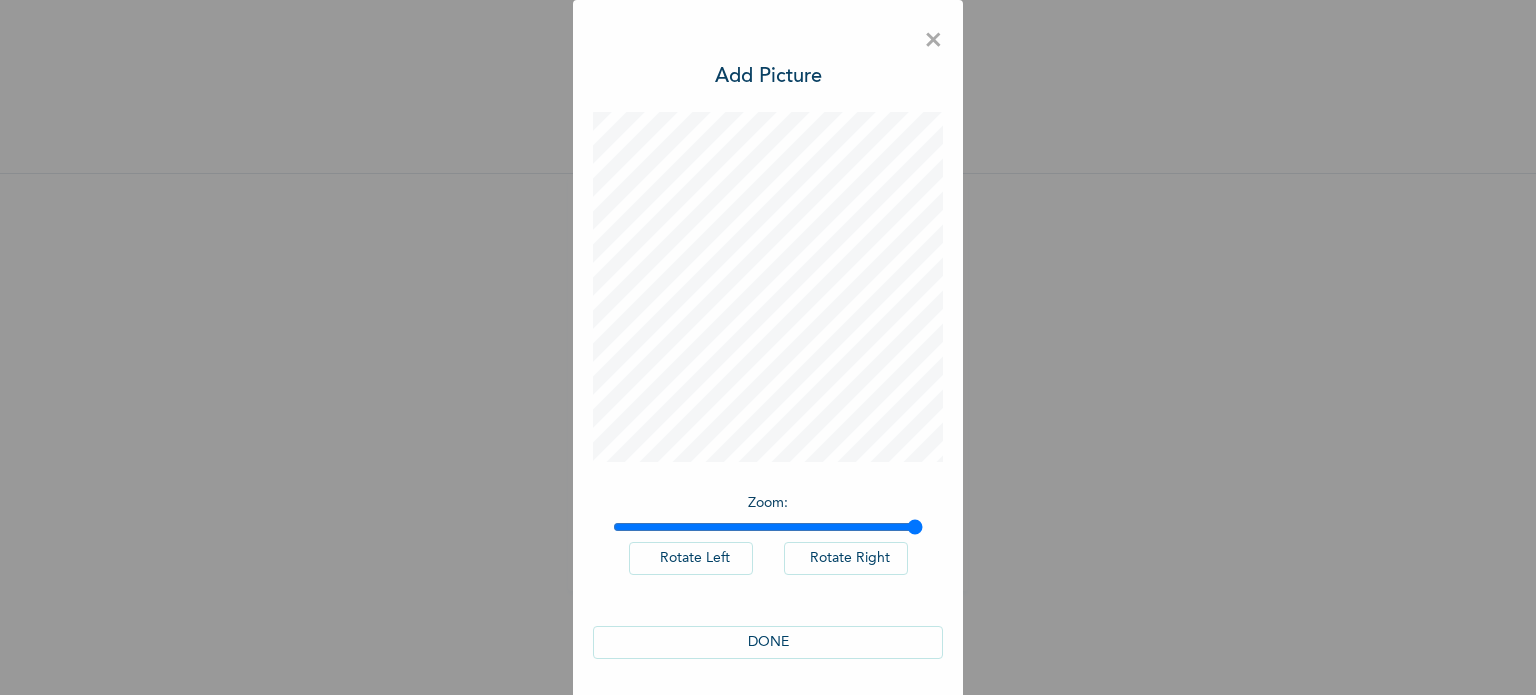 type on "2" 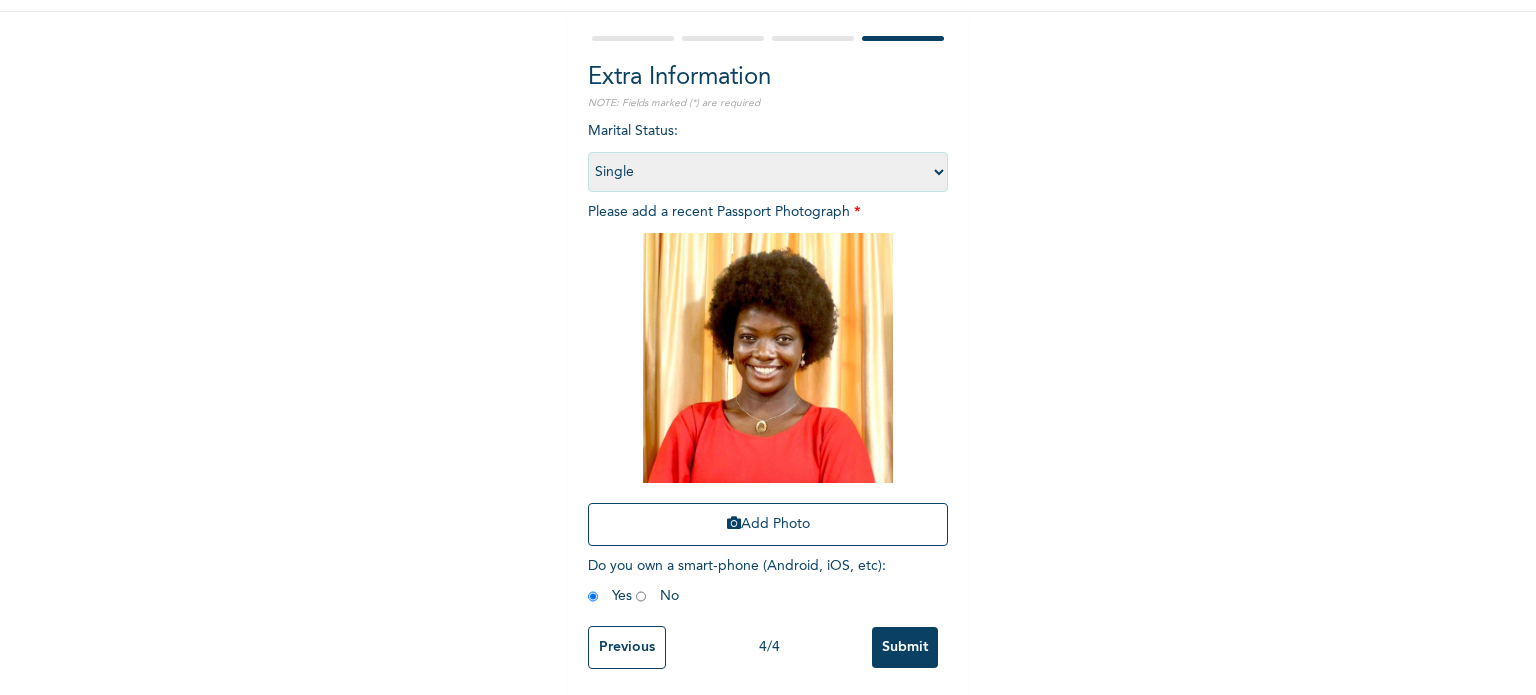 scroll, scrollTop: 180, scrollLeft: 0, axis: vertical 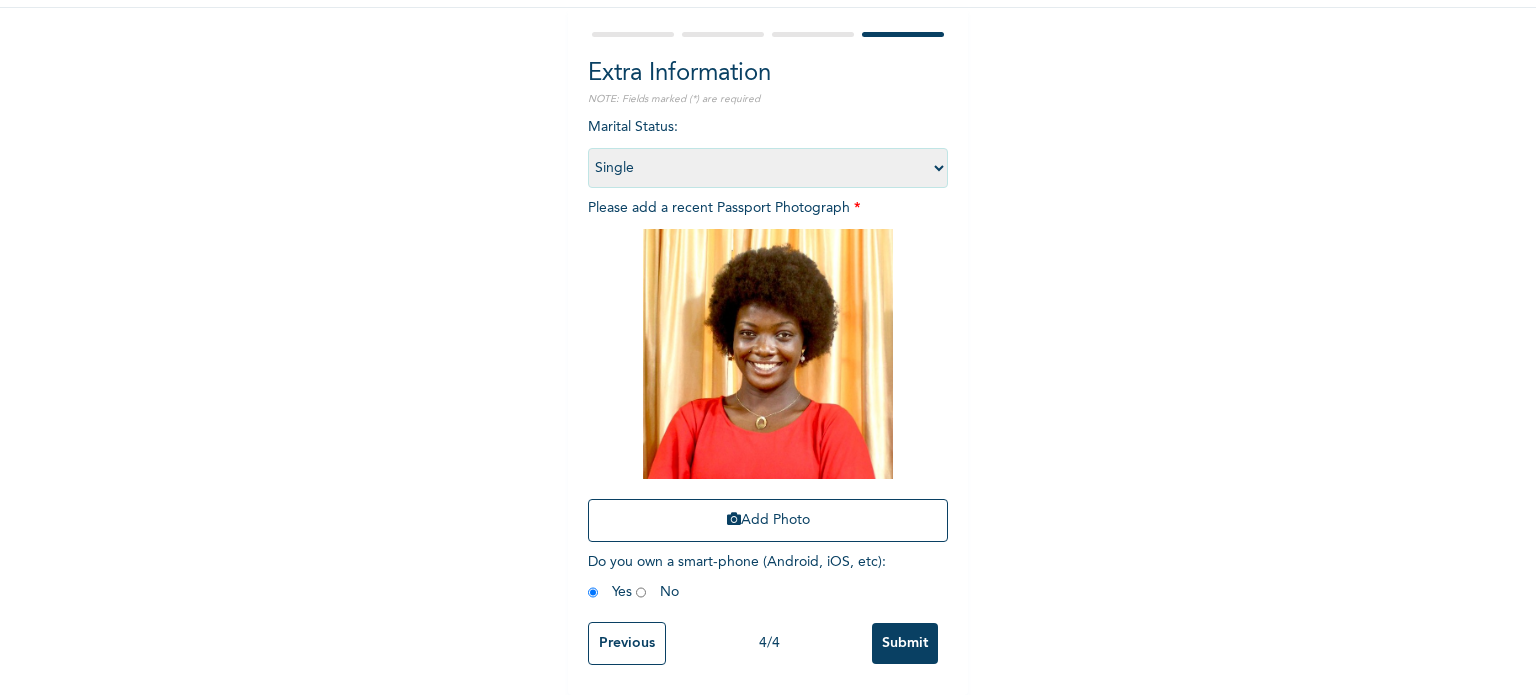 click on "Submit" at bounding box center [905, 643] 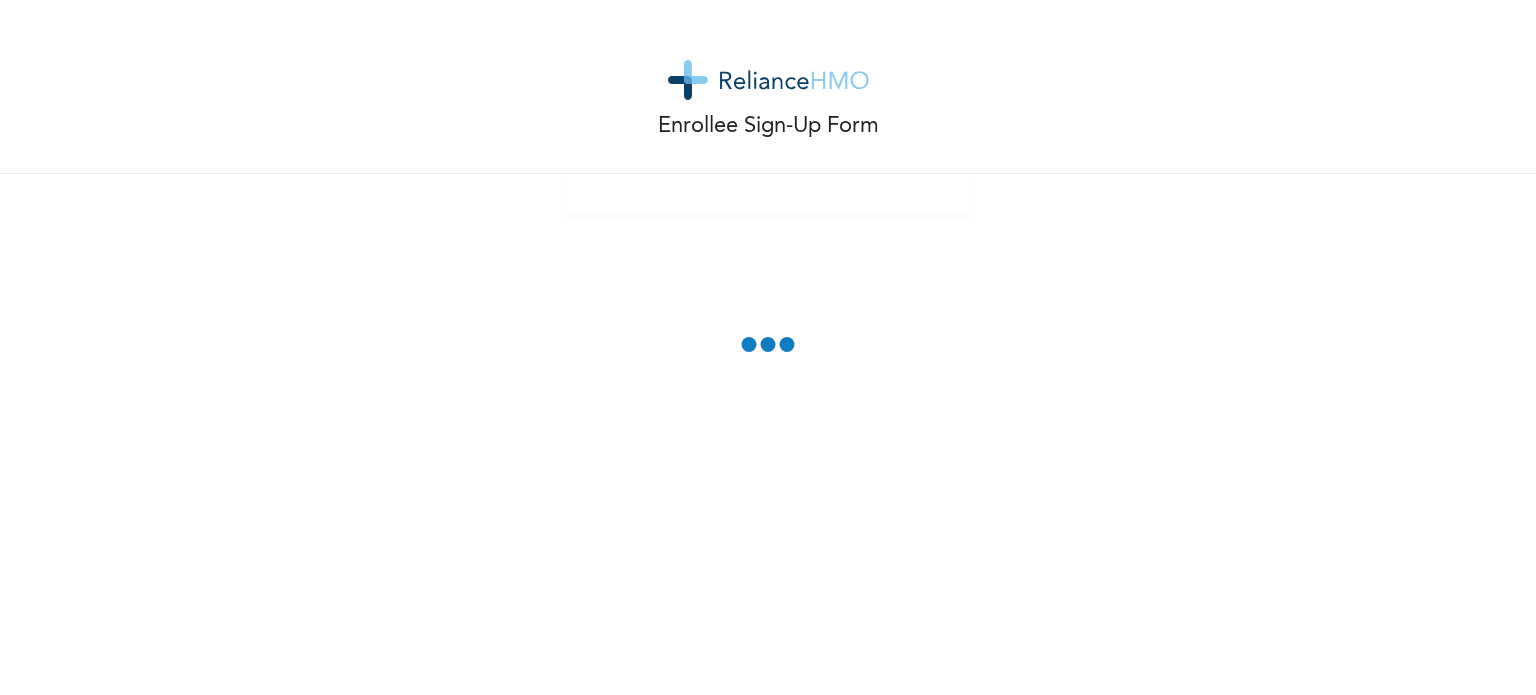 scroll, scrollTop: 0, scrollLeft: 0, axis: both 